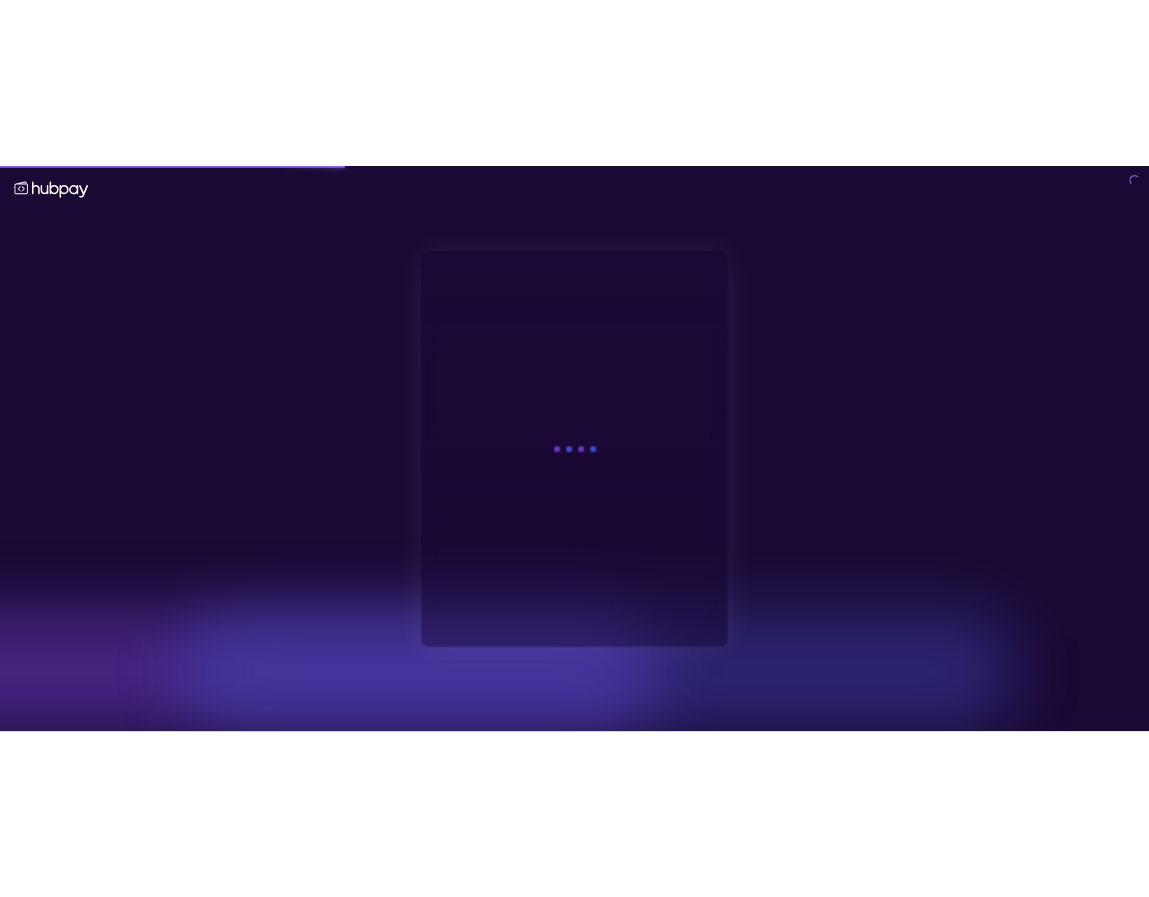 scroll, scrollTop: 0, scrollLeft: 0, axis: both 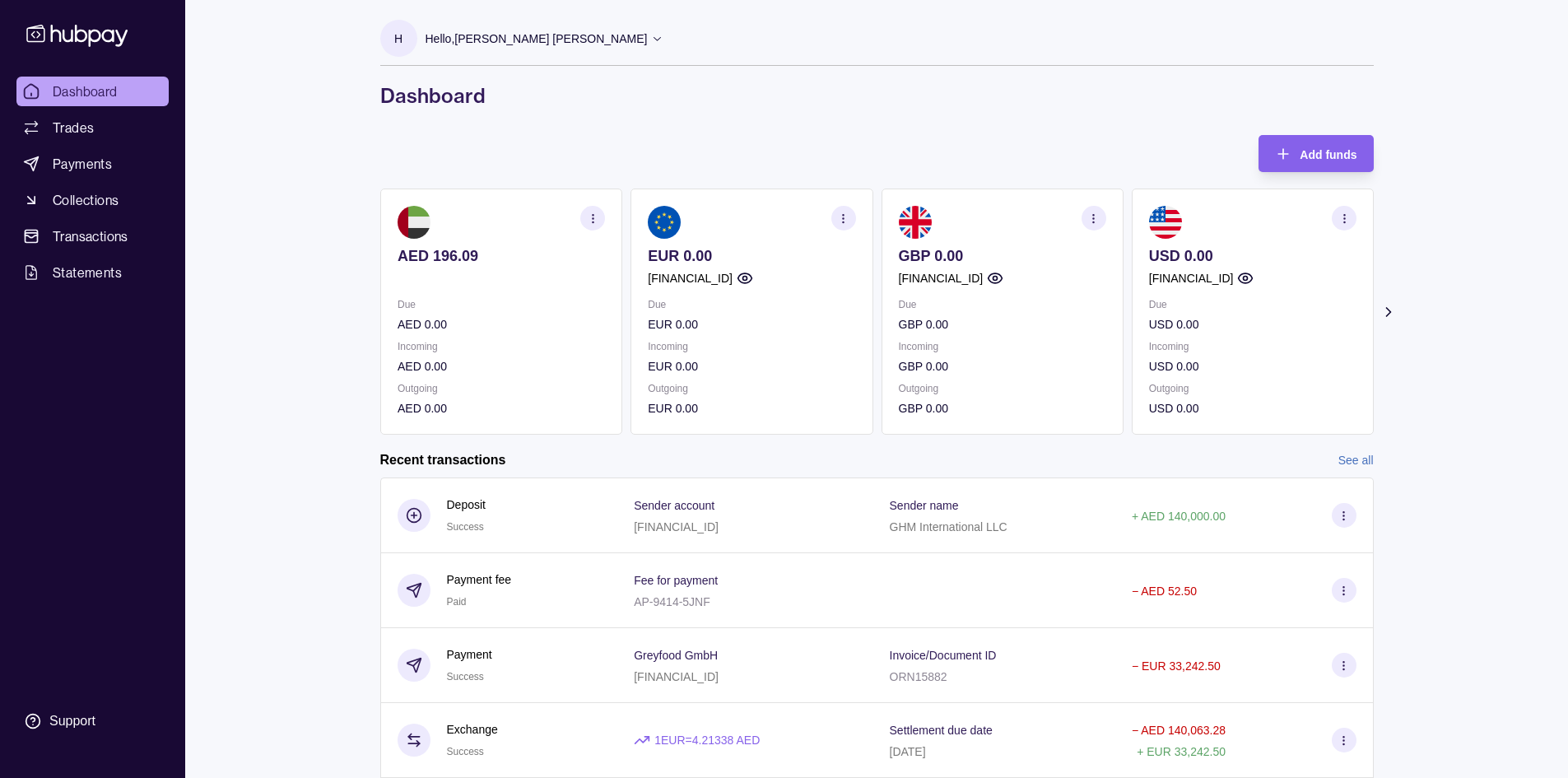 click 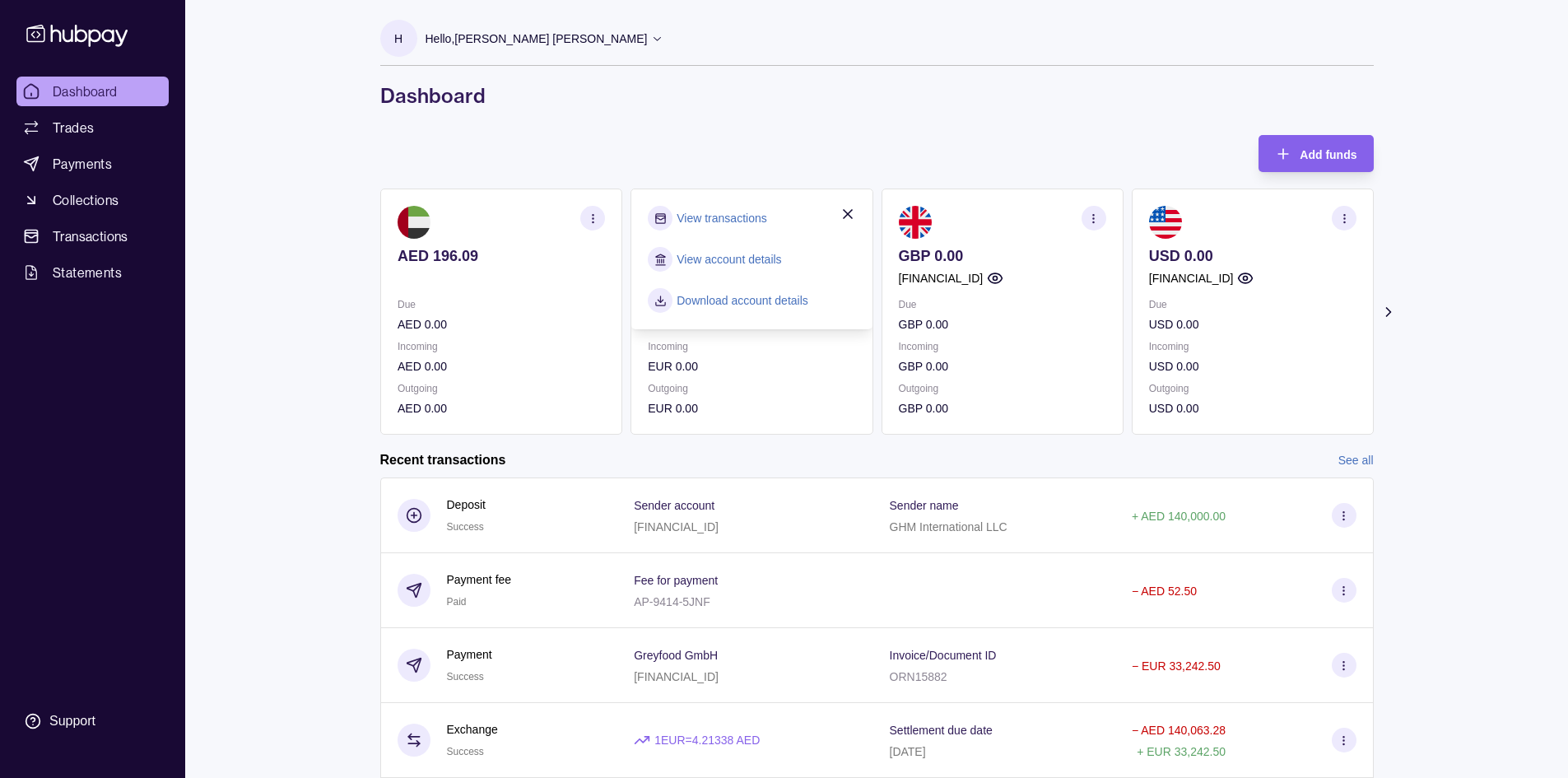 click on "View account details" at bounding box center [728, 259] 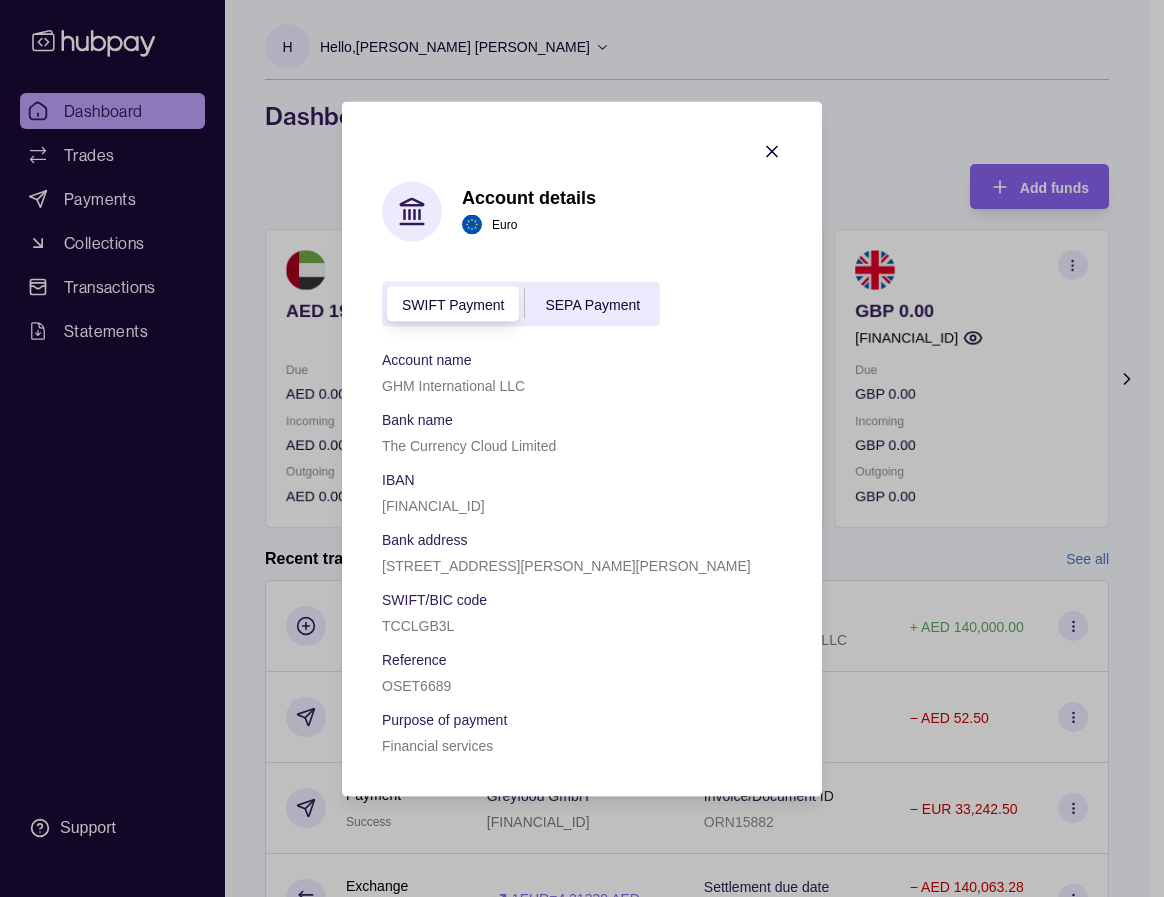 type 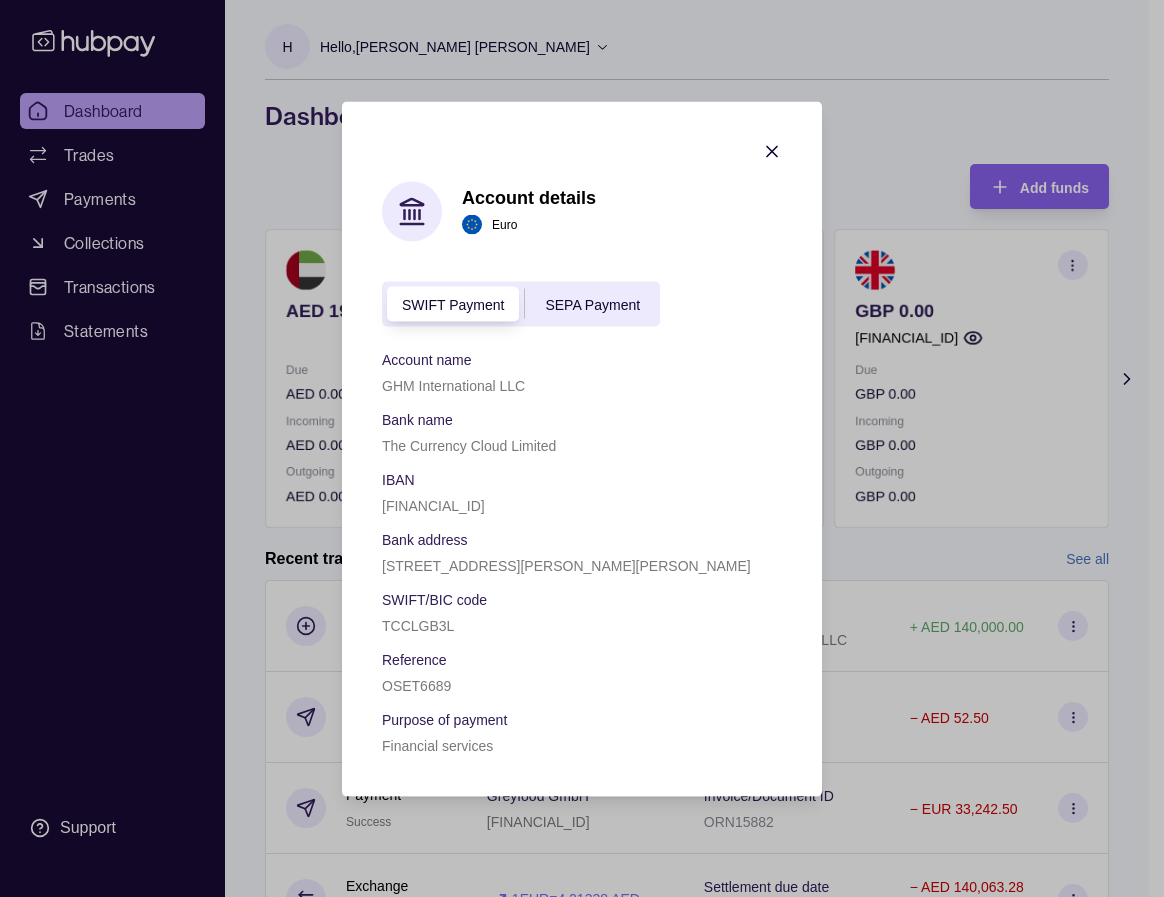 click on "SEPA Payment" at bounding box center [592, 305] 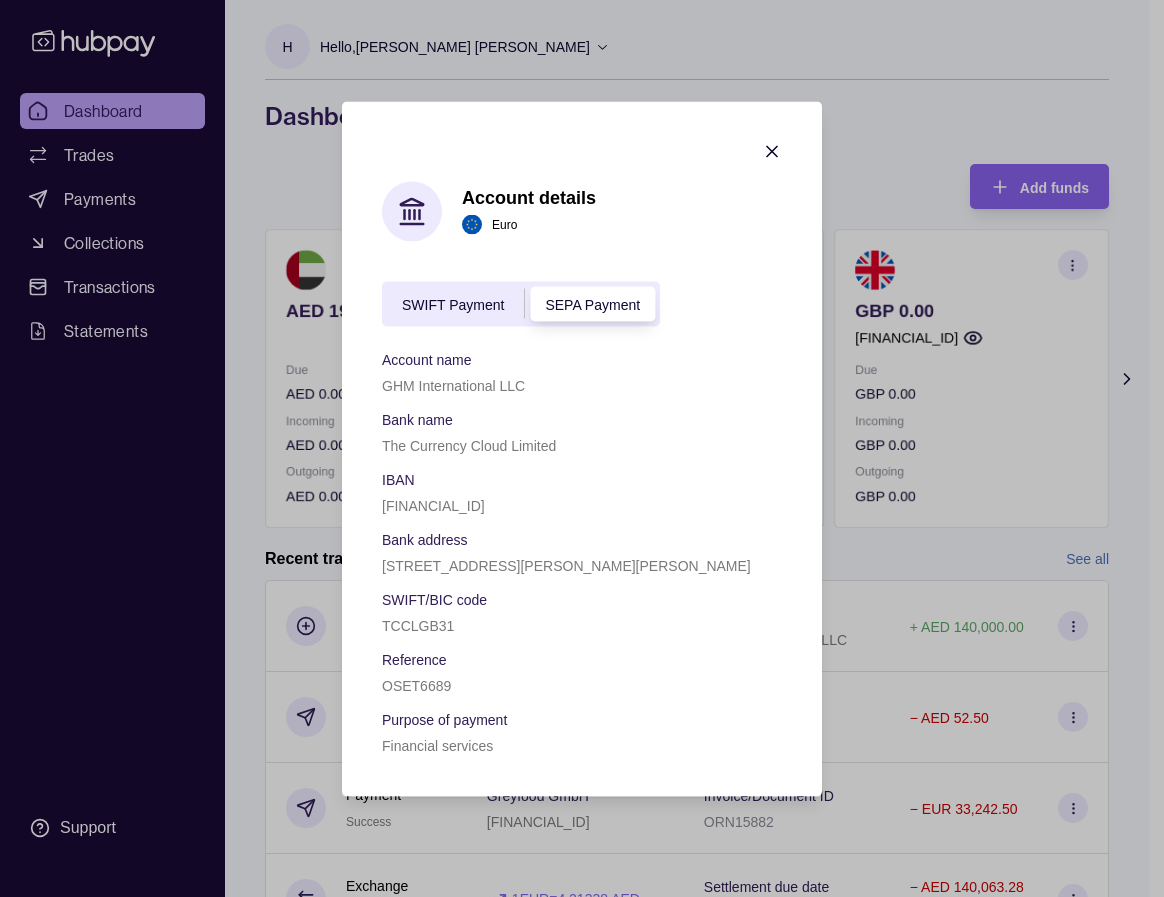 click on "SWIFT Payment" at bounding box center (453, 305) 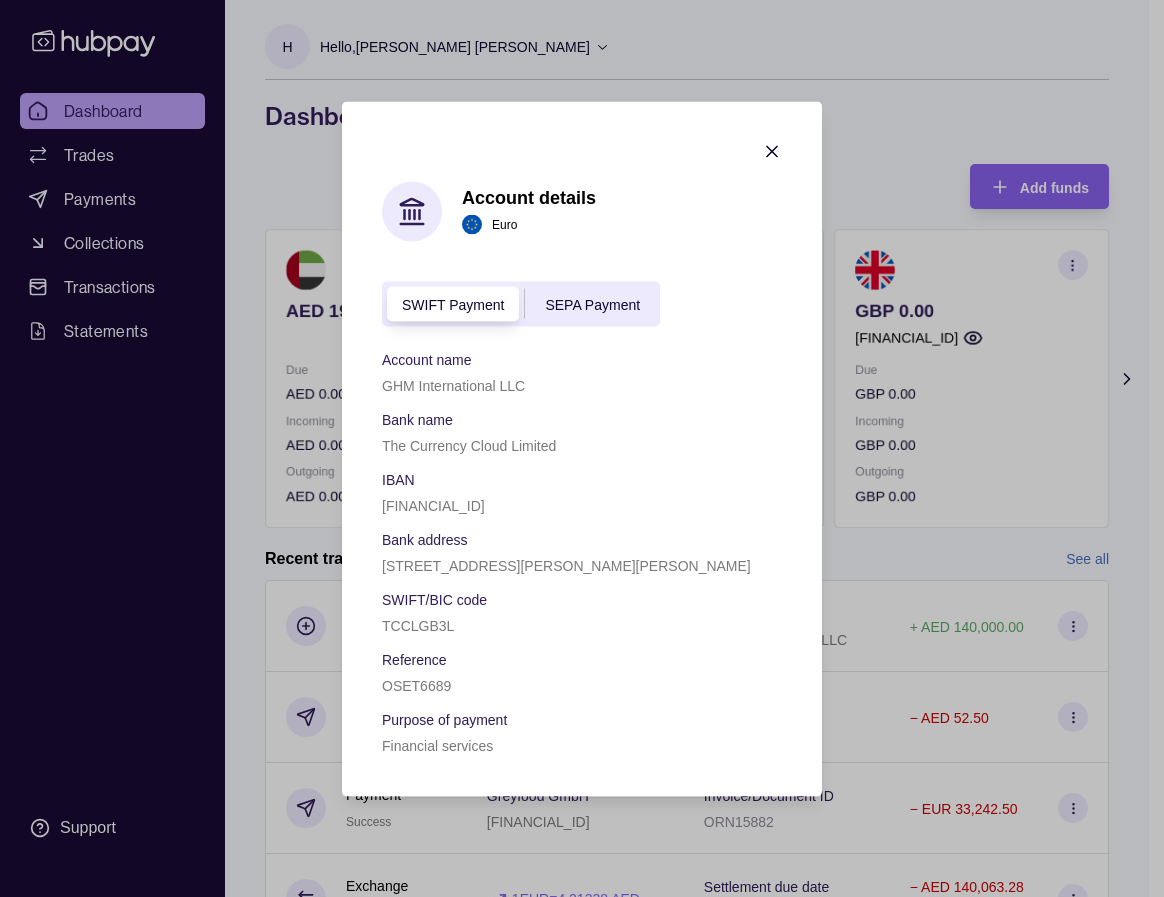 type 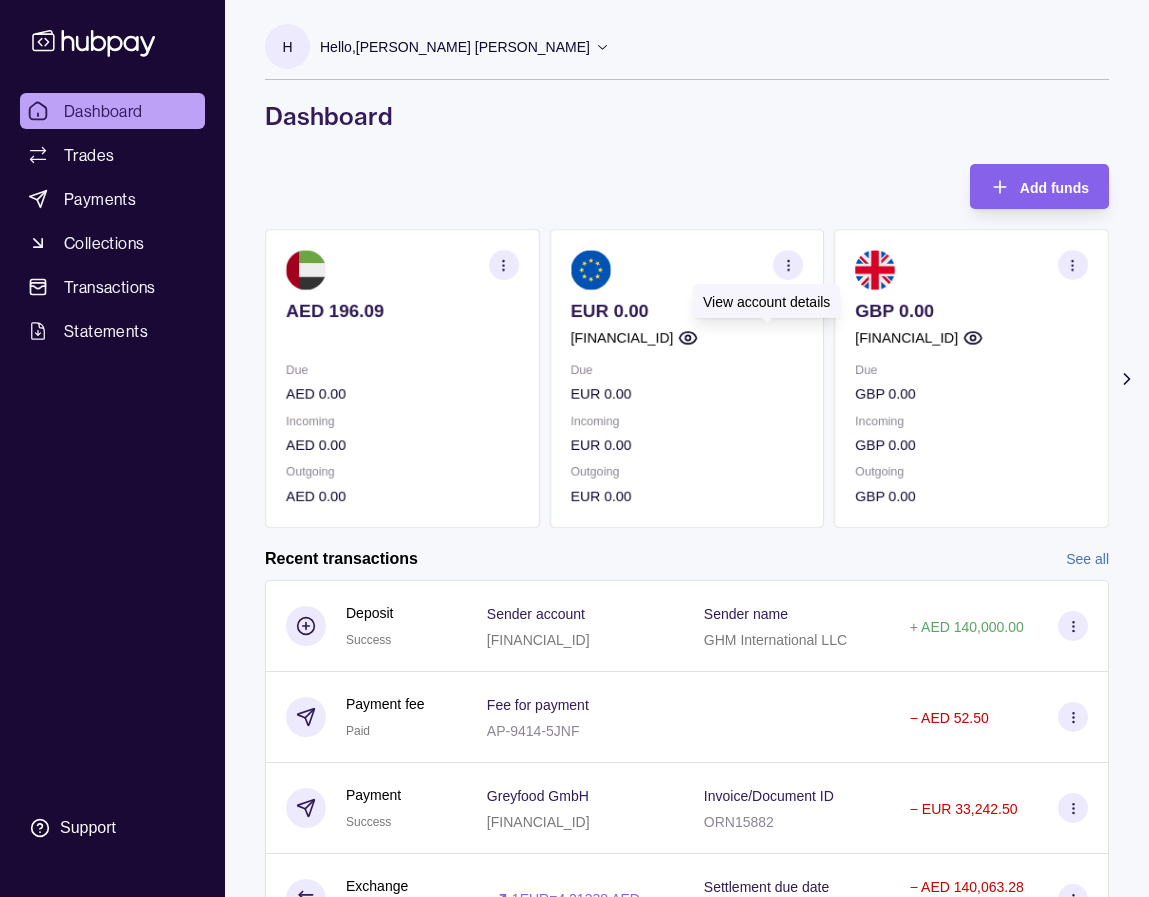 click 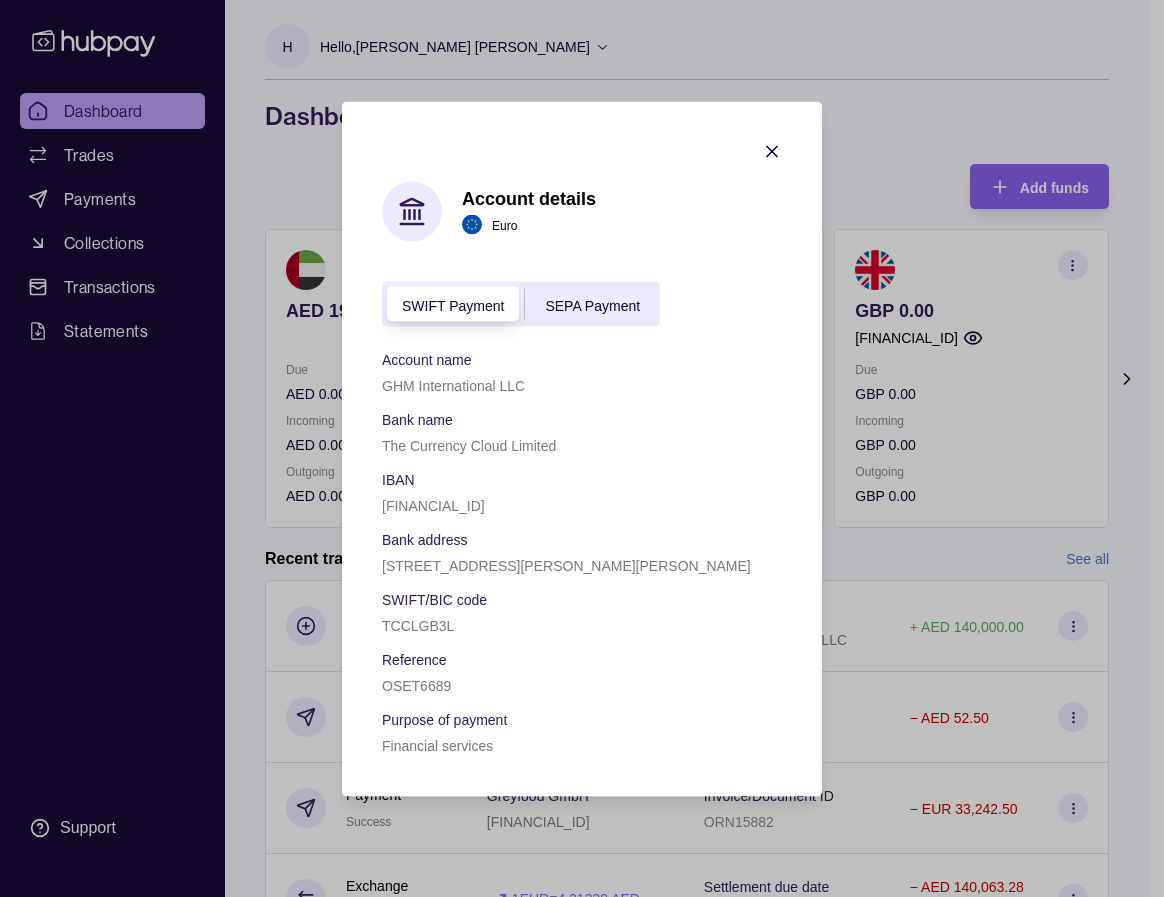 click 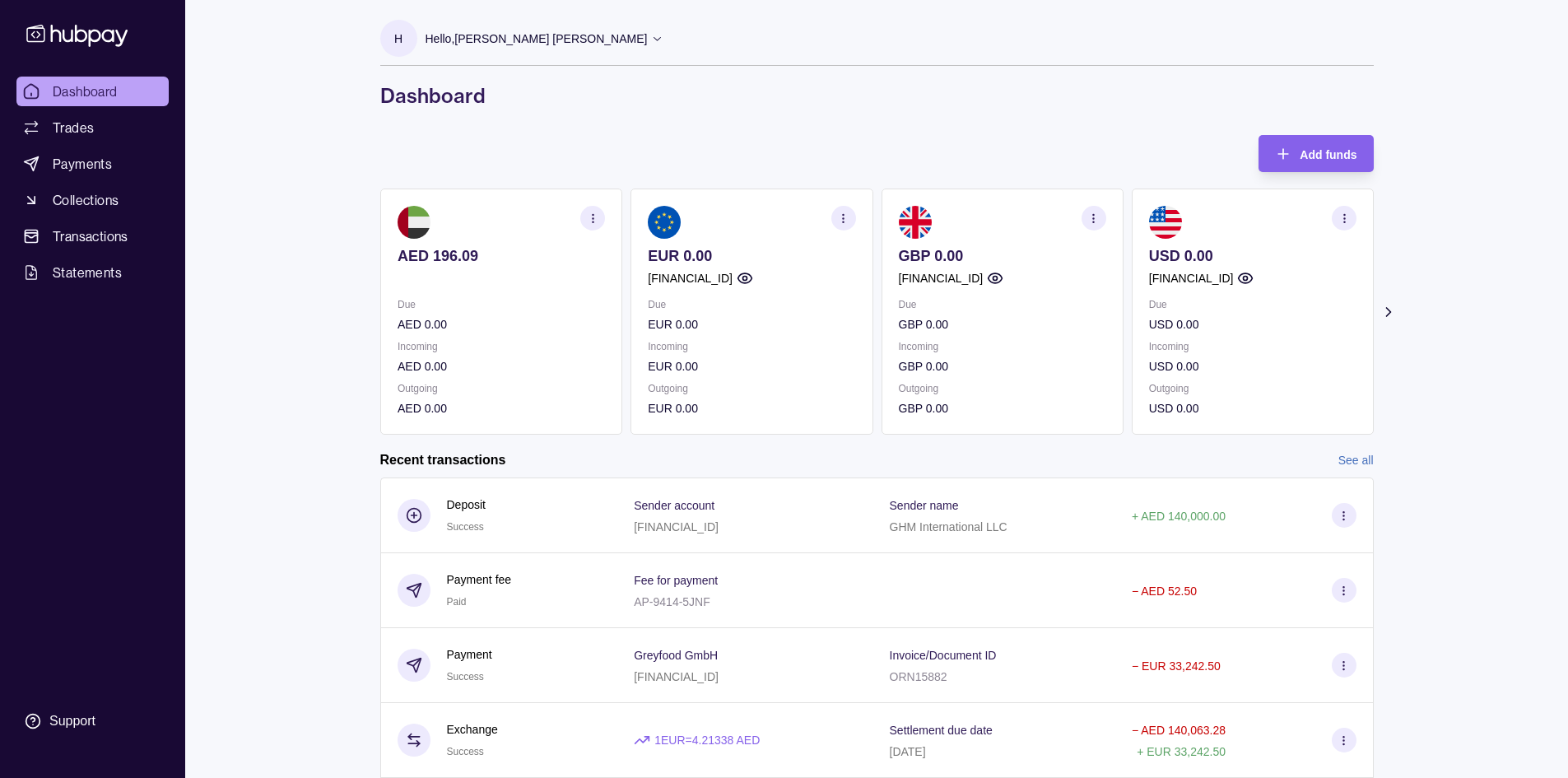 scroll, scrollTop: 128, scrollLeft: 0, axis: vertical 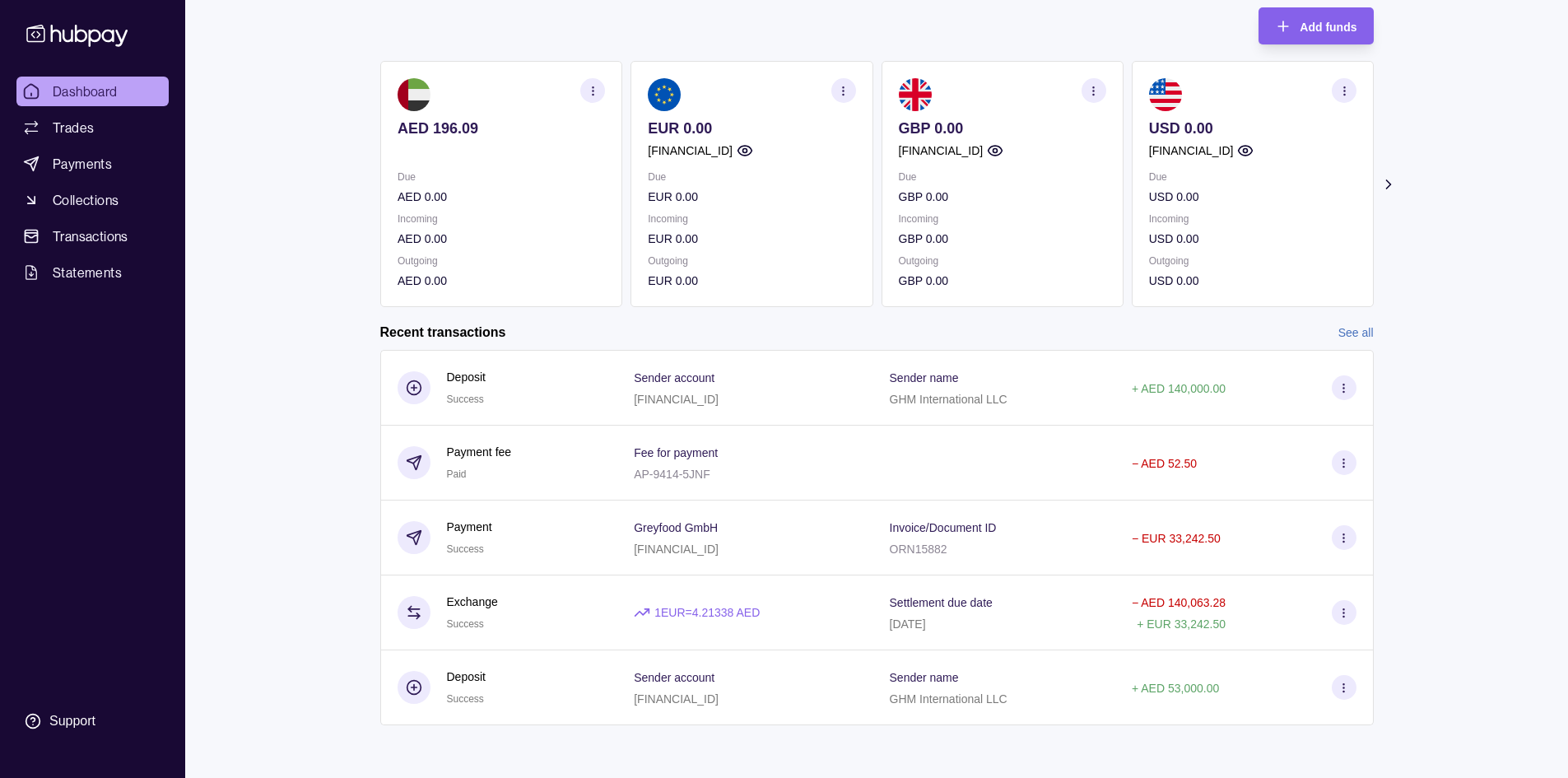 click 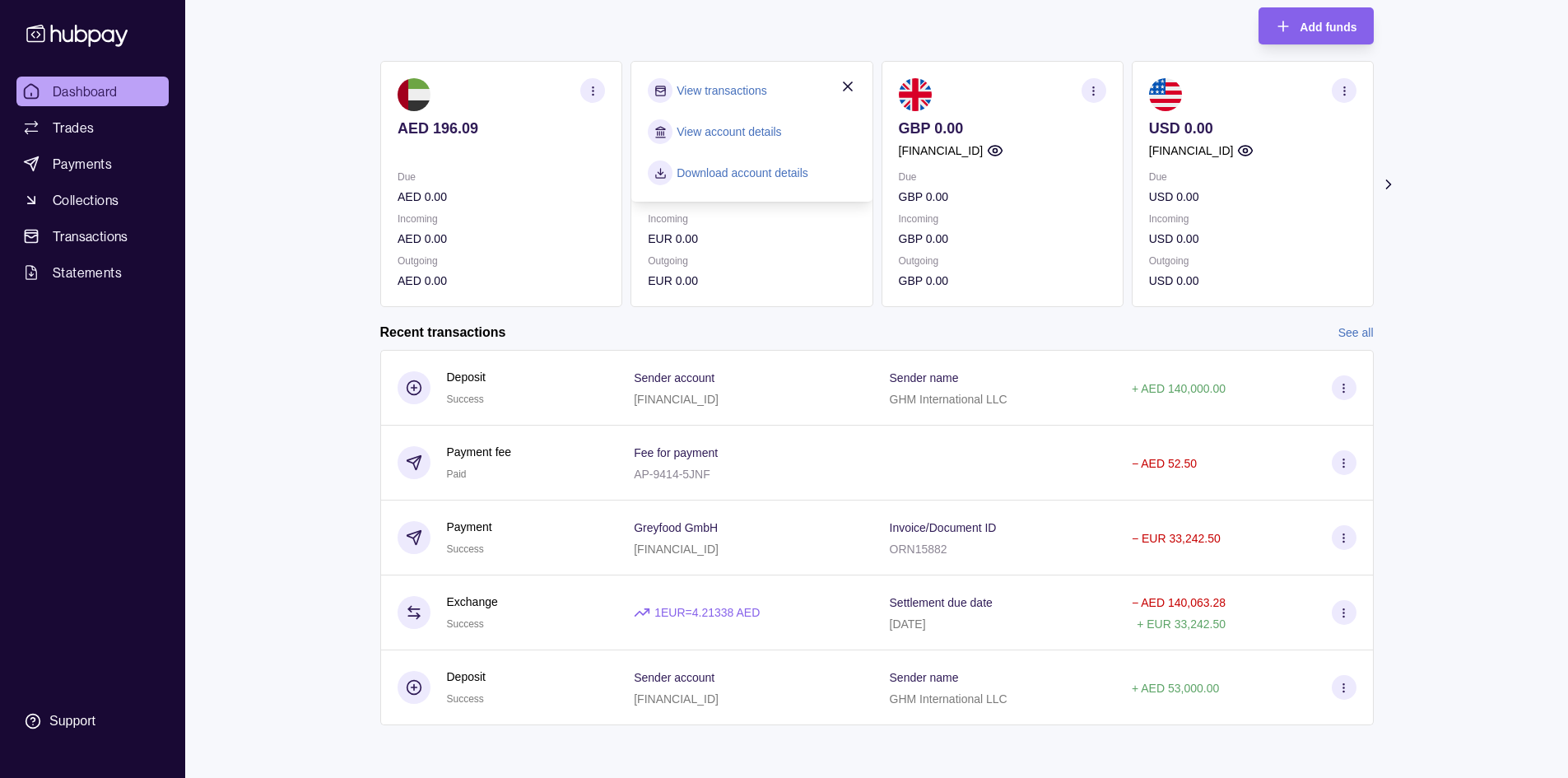 click on "Dashboard Trades Payments Collections Transactions Statements Support H Hello,  [PERSON_NAME] [PERSON_NAME] GHM International LLC Account Terms and conditions Privacy policy Sign out Dashboard Add funds AED 196.09                                                                                                               Due AED 0.00 Incoming AED 0.00 Outgoing AED 0.00 EUR 0.00 [FINANCIAL_ID] Due EUR 0.00 Incoming EUR 0.00 Outgoing EUR 0.00 View transactions View account details Download account details GBP 0.00 [FINANCIAL_ID] Due GBP 0.00 Incoming GBP 0.00 Outgoing GBP 0.00 USD 0.00 [FINANCIAL_ID] Due USD 0.00 Incoming USD 0.00 Outgoing USD 0.00 ZAR 0.00 [FINANCIAL_ID] Due ZAR 0.00 Incoming ZAR 0.00 Outgoing ZAR 0.00 Request new currencies Recent transactions See all Details Amount Deposit Success Sender account [FINANCIAL_ID] Sender name GHM International LLC +   AED 140,000.00 Payment fee Paid Fee for payment −   −" at bounding box center (784, 325) 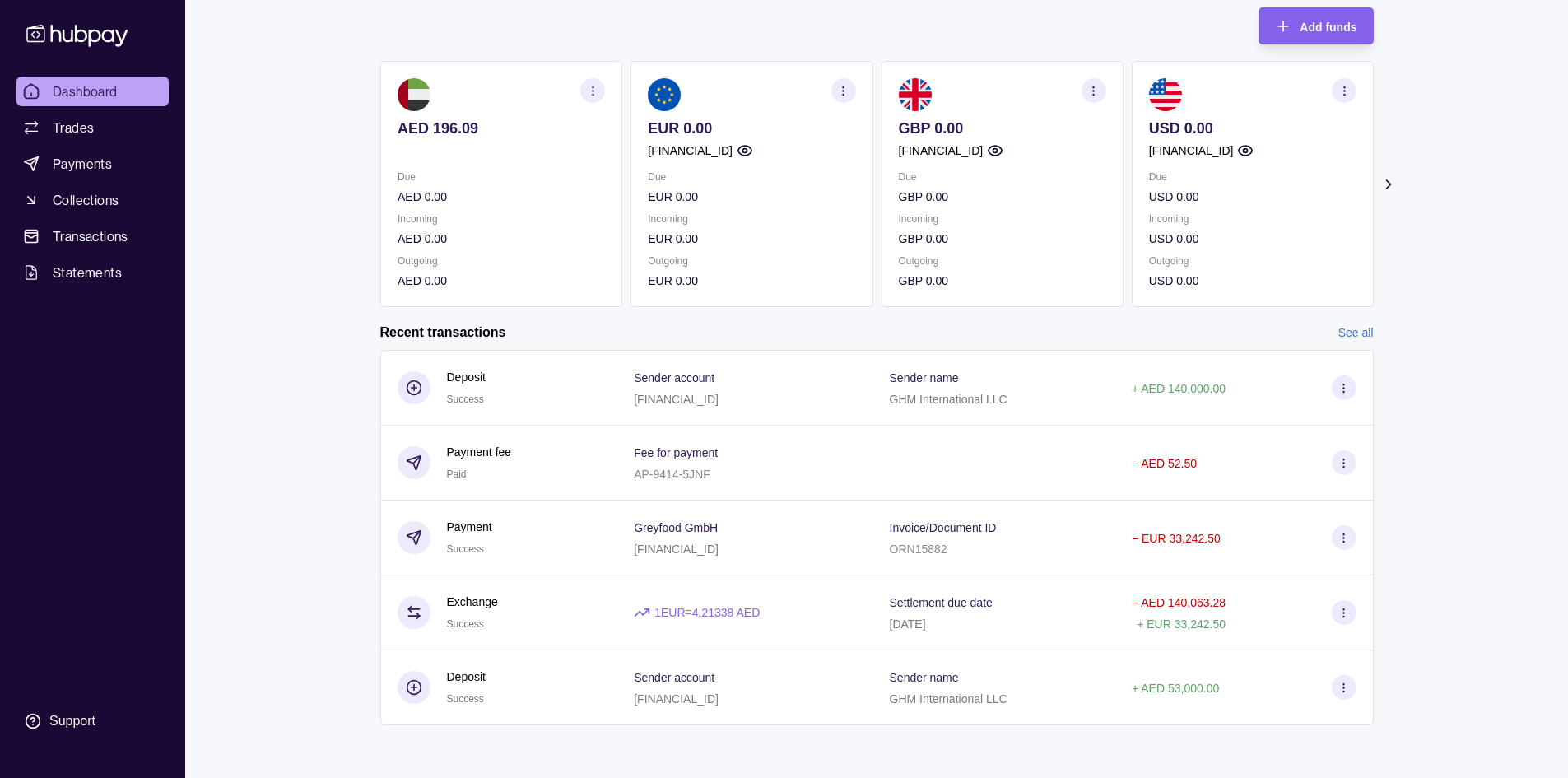 click 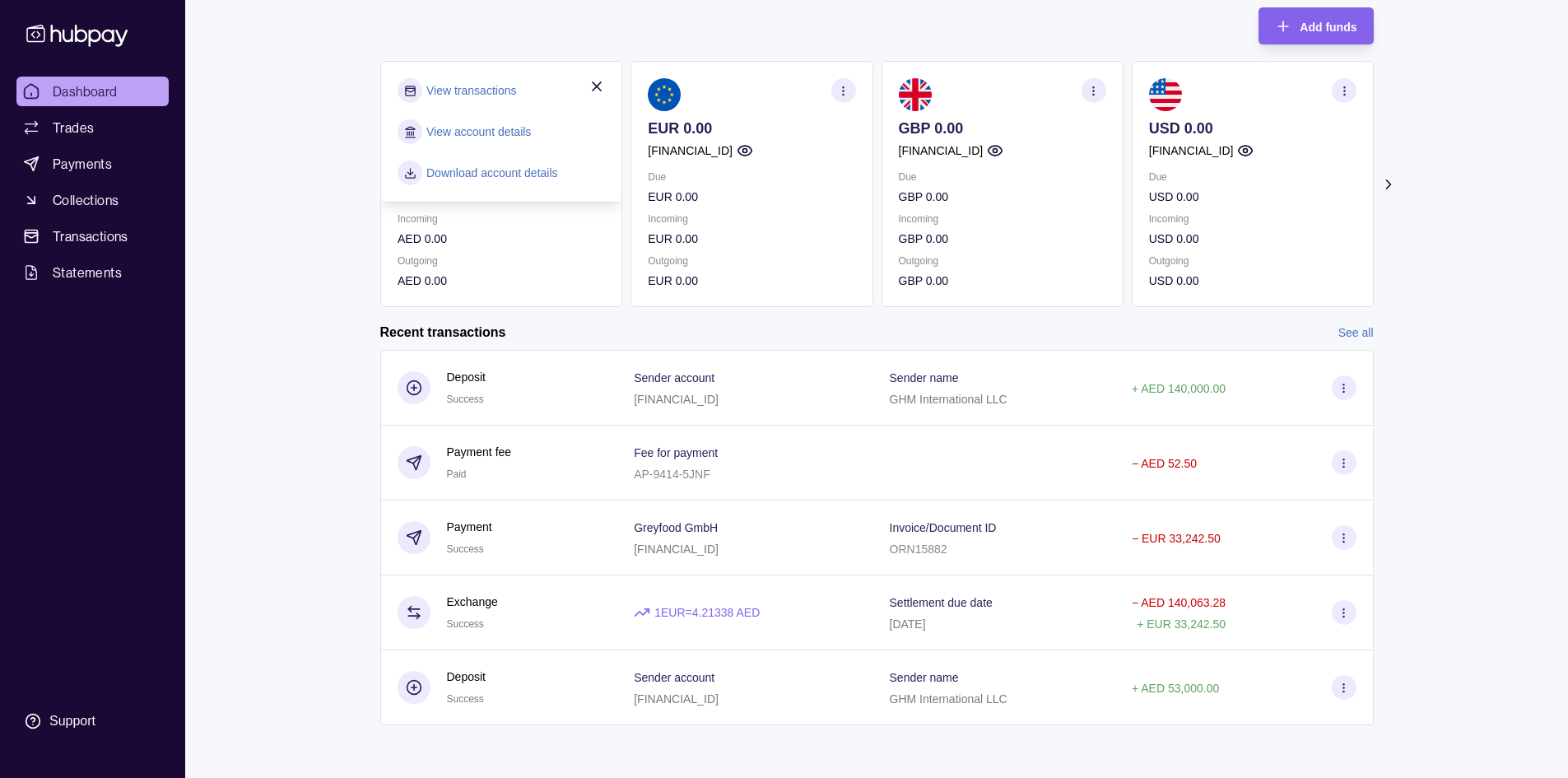click on "View transactions" at bounding box center [471, 91] 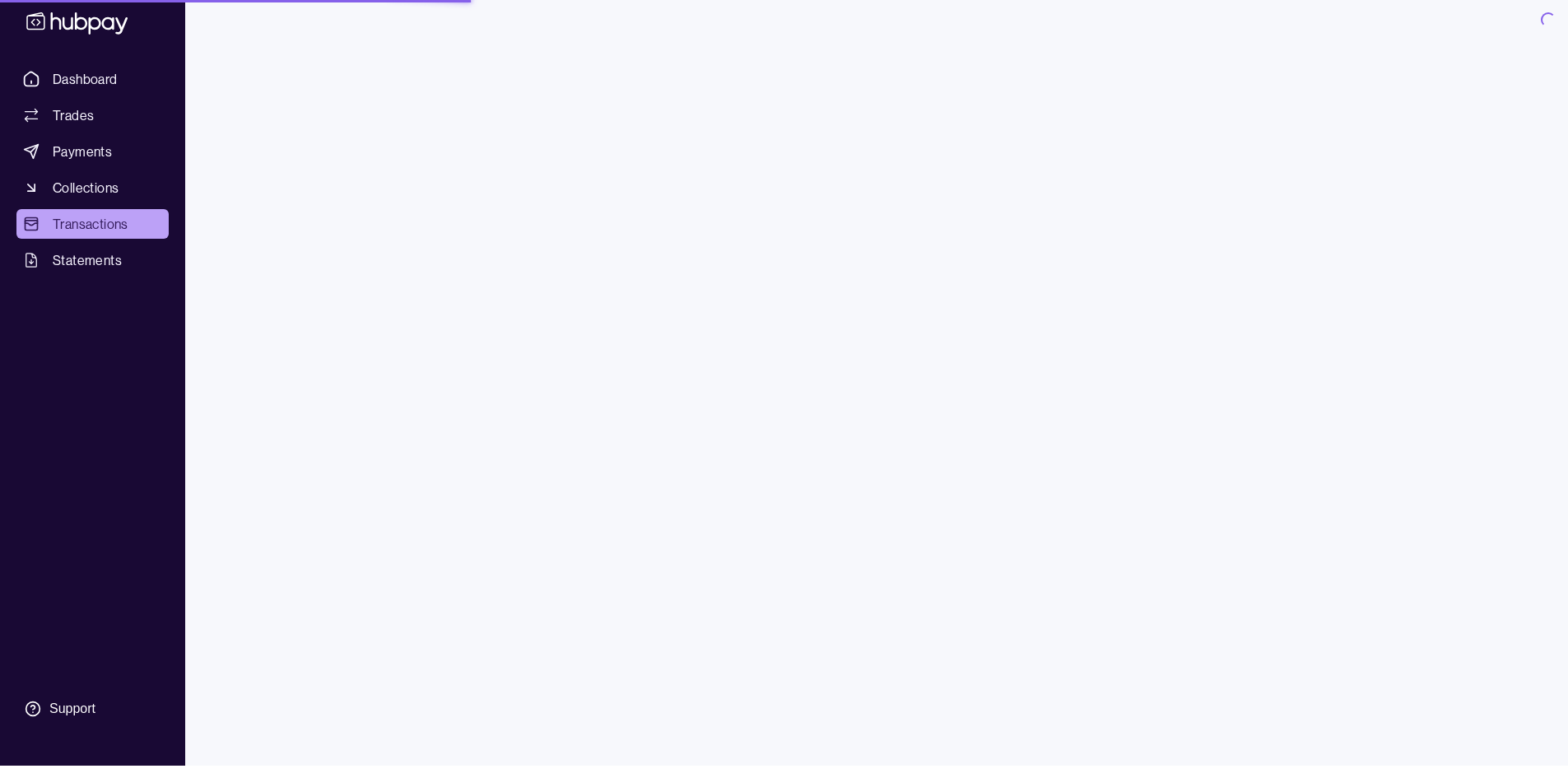 scroll, scrollTop: 0, scrollLeft: 0, axis: both 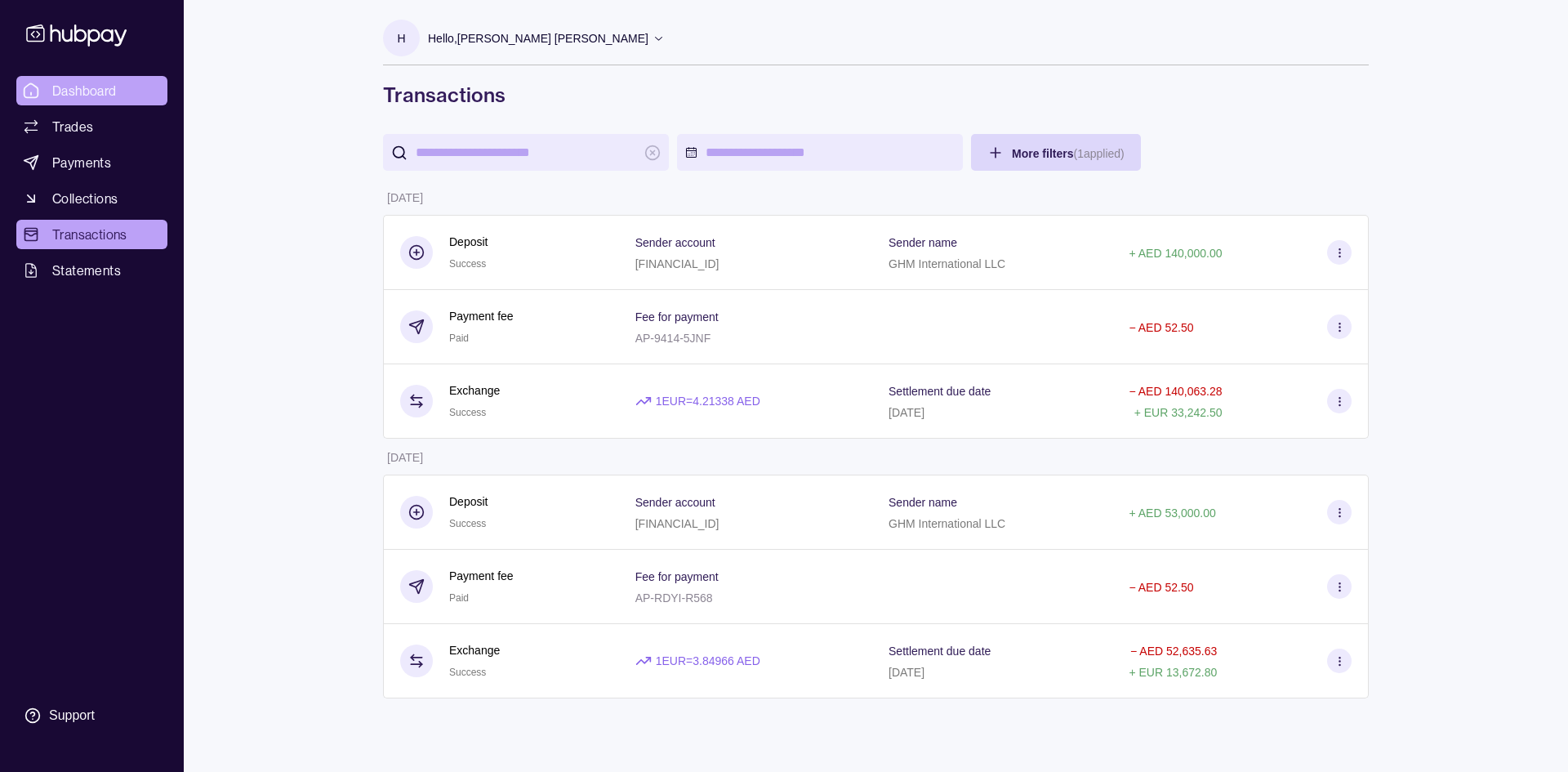 click on "Dashboard" at bounding box center (84, 91) 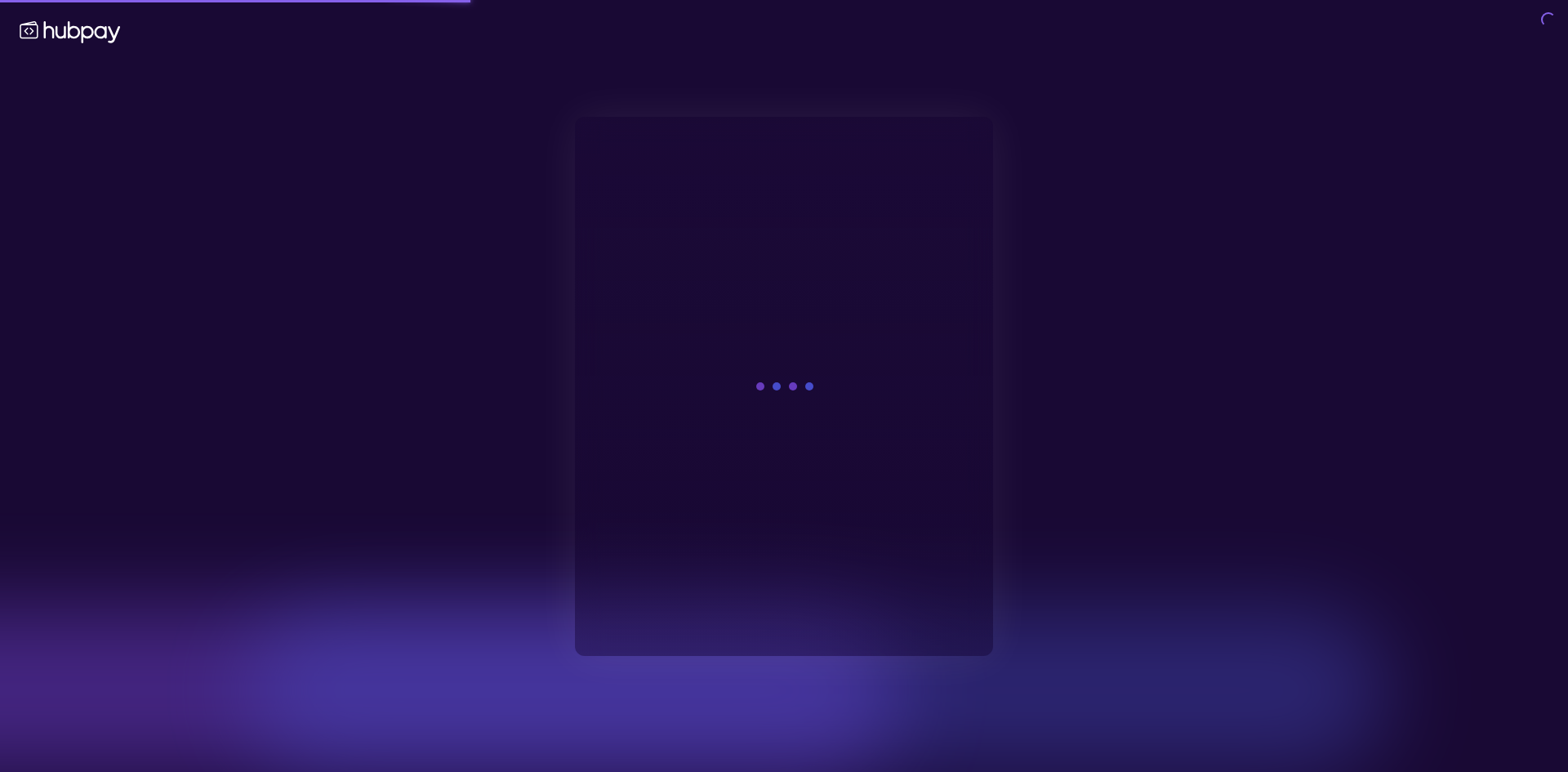 scroll, scrollTop: 0, scrollLeft: 0, axis: both 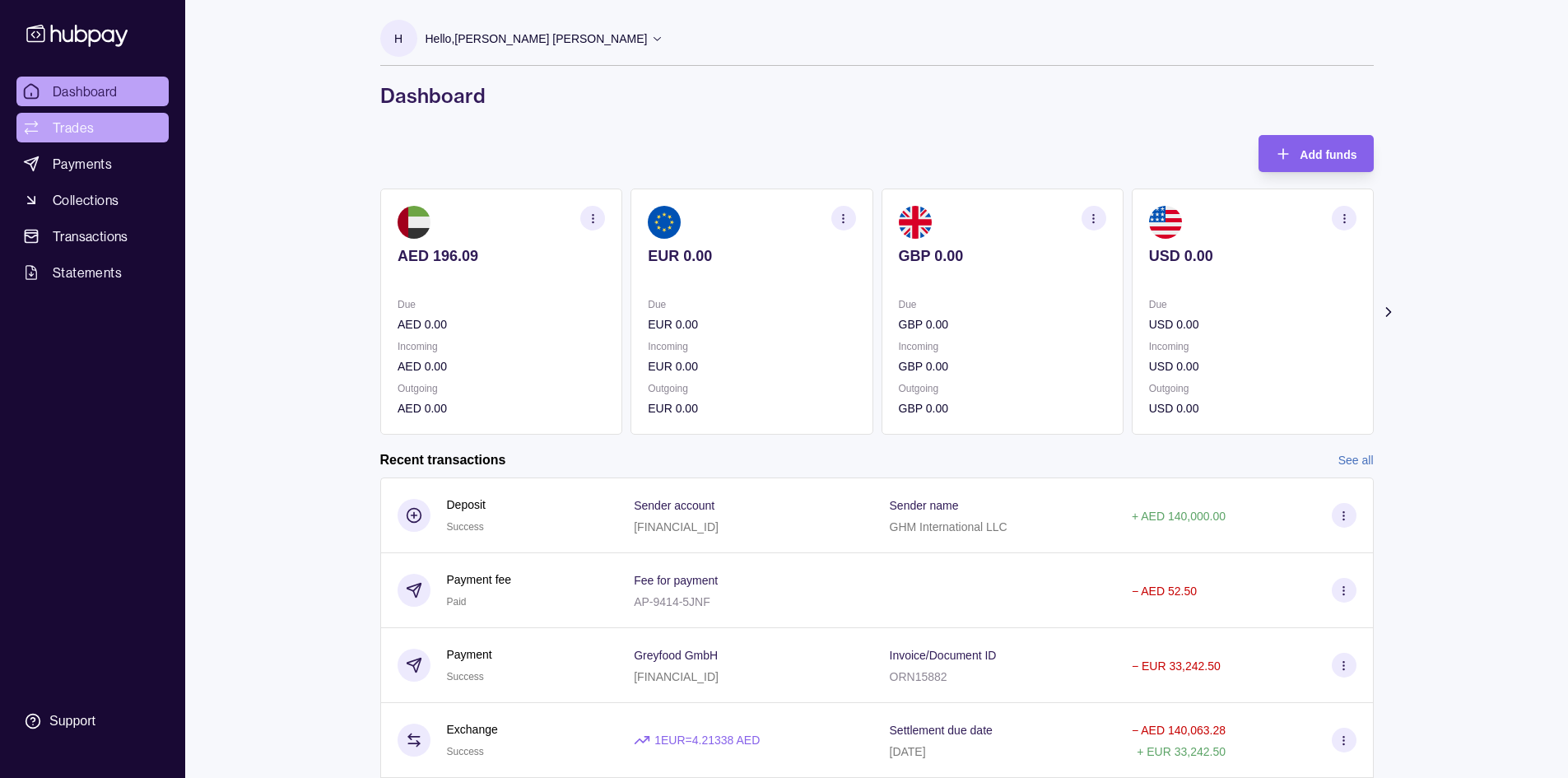 click on "Trades" at bounding box center [73, 128] 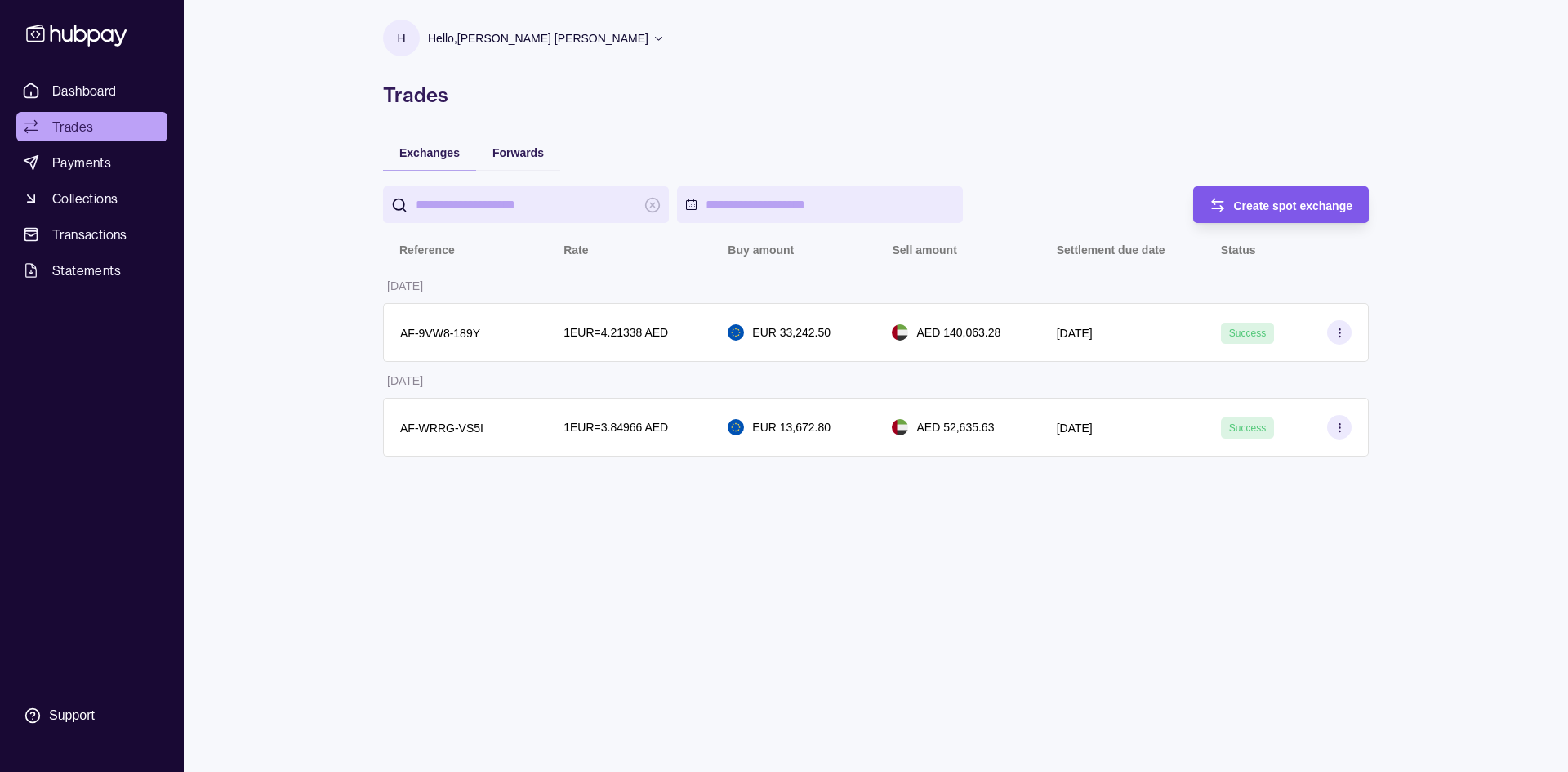 click on "Create spot exchange" at bounding box center [1294, 206] 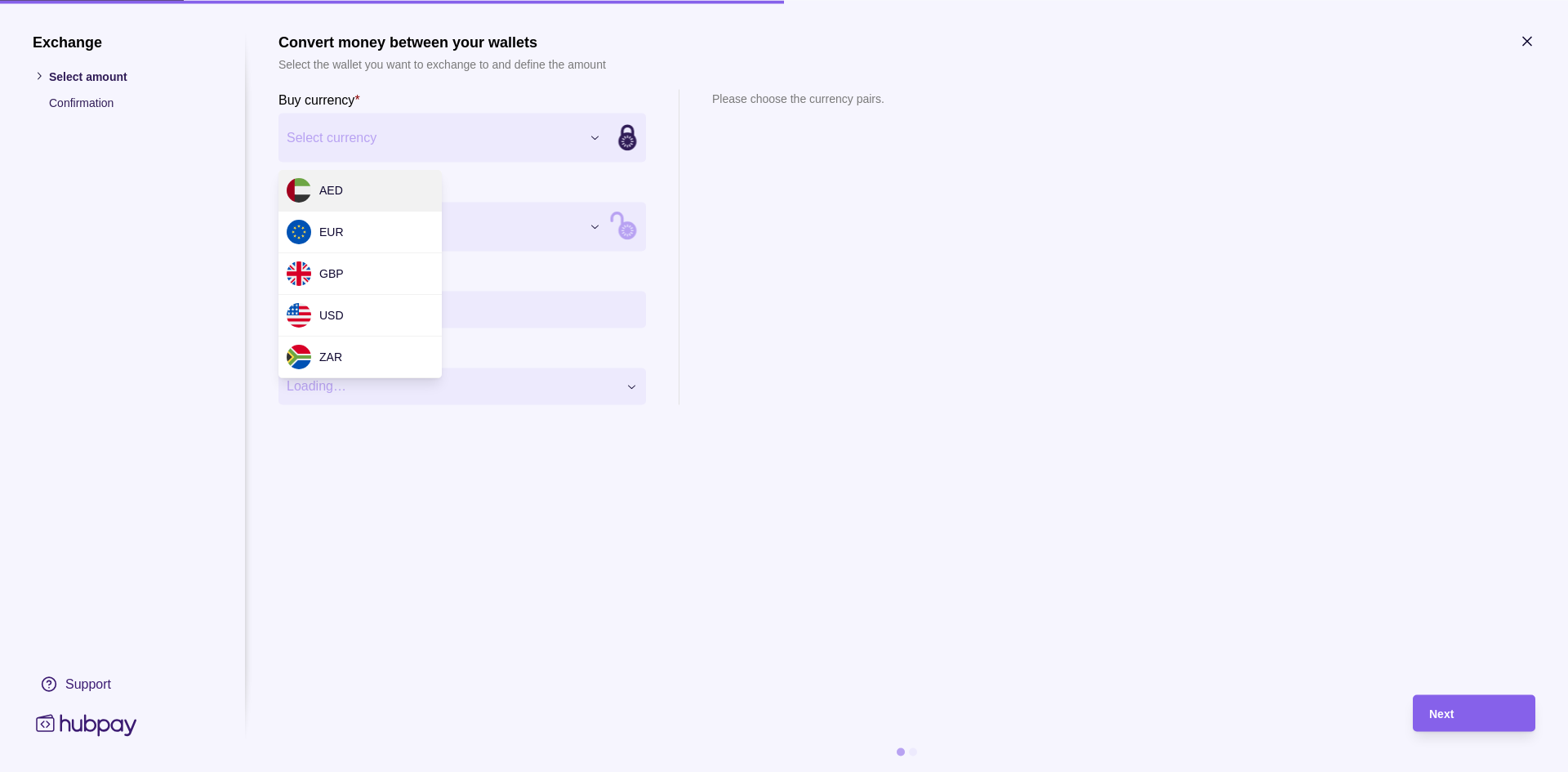 click on "Dashboard Trades Payments Collections Transactions Statements Support H Hello,  Hitesh Raju Lulla GHM International LLC Account Terms and conditions Privacy policy Sign out Trades Exchanges Forwards Create spot exchange Reference Rate Buy amount Sell amount Settlement due date Status 15 Apr 2025 AF-9VW8-189Y 1  EUR  =  4.21338   AED EUR 33,242.50 AED 140,063.28 16 Apr 2025 Success 13 Feb 2025 AF-WRRG-VS5I 1  EUR  =  3.84966   AED EUR 13,672.80 AED 52,635.63 14 Feb 2025 Success Trades | Hubpay Exchange Select amount Confirmation Support Convert money between your wallets Select the wallet you want to exchange to and define the amount Buy currency  * Select currency *** *** *** *** *** Sell currency  * Select currency *** *** *** *** *** Buy amount  * Settlement Loading… Please choose the currency pairs. Next AED EUR GBP USD ZAR" at bounding box center (784, 386) 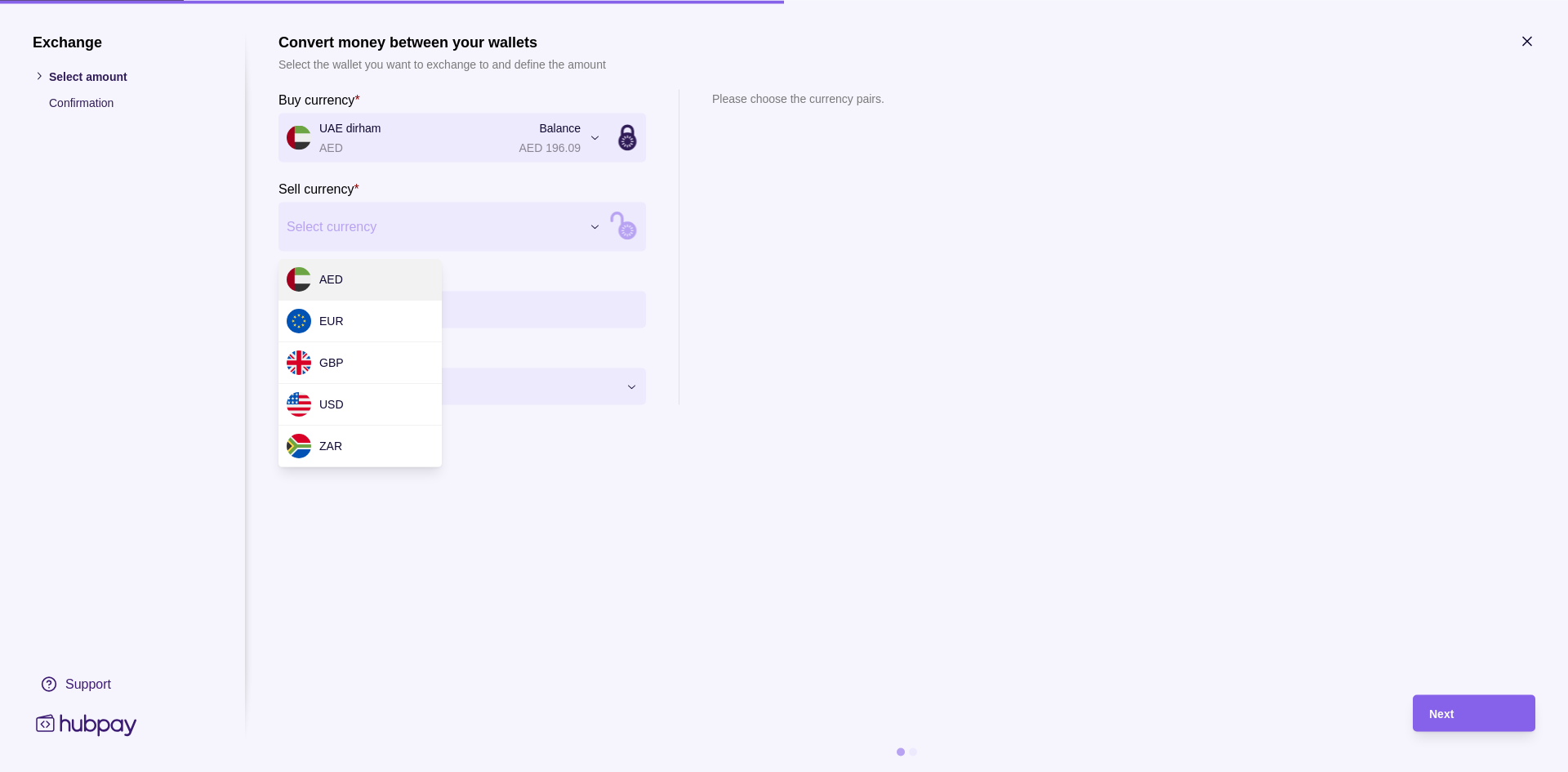 click on "Dashboard Trades Payments Collections Transactions Statements Support H Hello,  Hitesh Raju Lulla GHM International LLC Account Terms and conditions Privacy policy Sign out Trades Exchanges Forwards Create spot exchange Reference Rate Buy amount Sell amount Settlement due date Status 15 Apr 2025 AF-9VW8-189Y 1  EUR  =  4.21338   AED EUR 33,242.50 AED 140,063.28 16 Apr 2025 Success 13 Feb 2025 AF-WRRG-VS5I 1  EUR  =  3.84966   AED EUR 13,672.80 AED 52,635.63 14 Feb 2025 Success Trades | Hubpay Exchange Select amount Confirmation Support Convert money between your wallets Select the wallet you want to exchange to and define the amount Buy currency  * UAE dirham AED Balance AED 196.09 *** *** *** *** *** Sell currency  * Select currency *** *** *** *** *** Buy amount  * Settlement Loading… Please choose the currency pairs. Next AED EUR GBP USD ZAR" at bounding box center (784, 386) 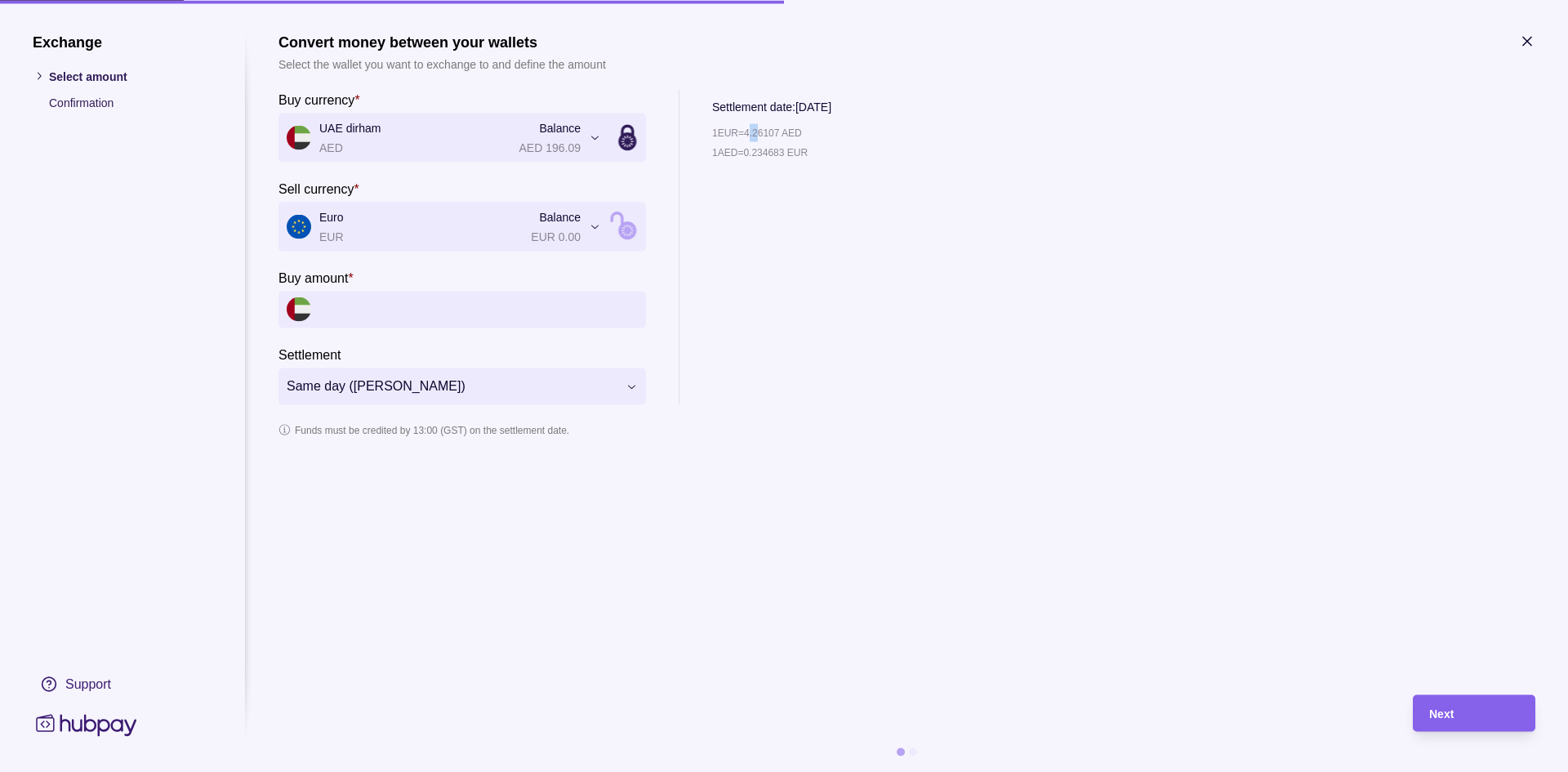 drag, startPoint x: 755, startPoint y: 133, endPoint x: 768, endPoint y: 133, distance: 13 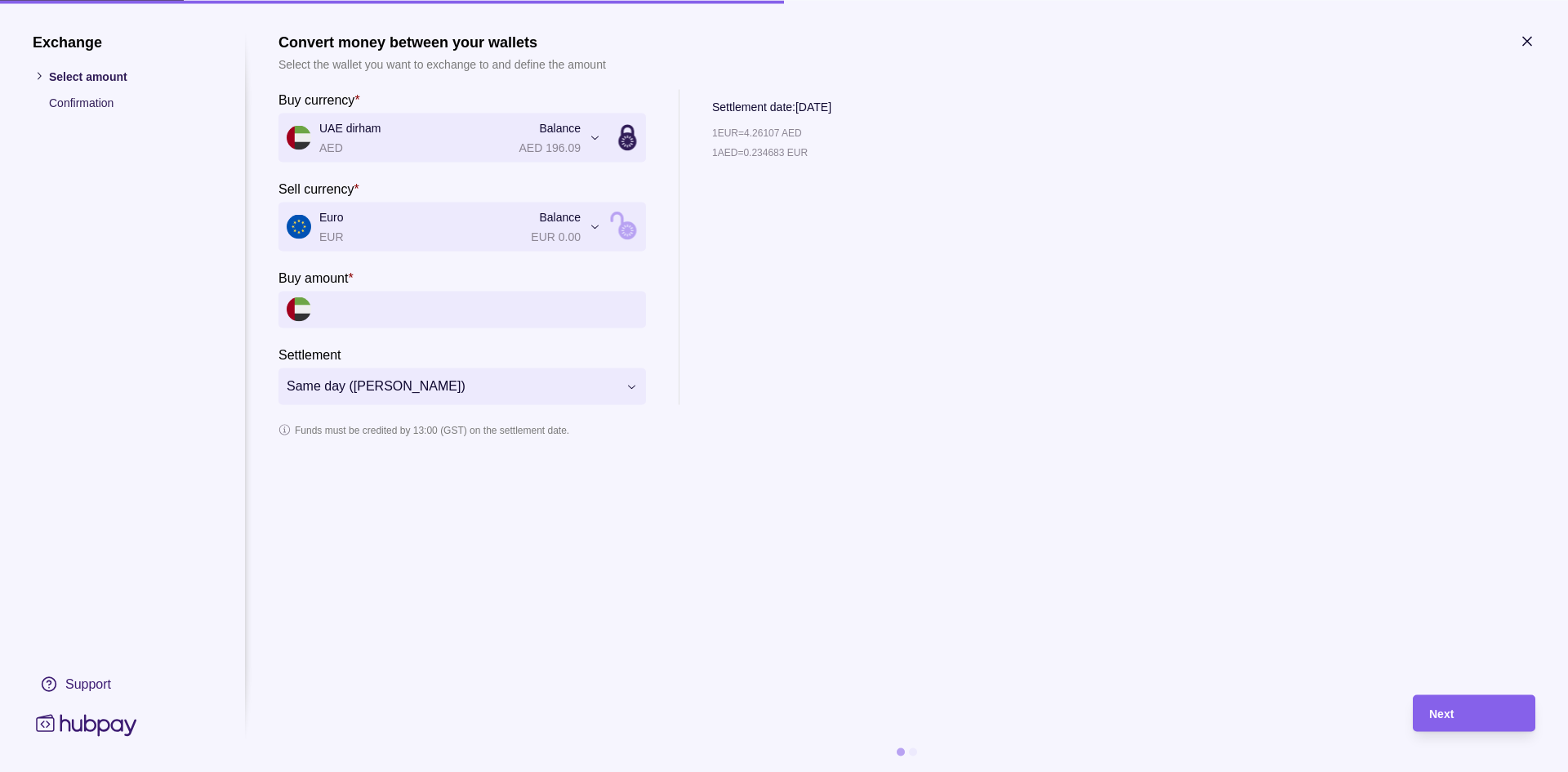 click on "1  EUR  =  4.26107   AED 1  AED  =  0.234683   EUR" at bounding box center (772, 264) 